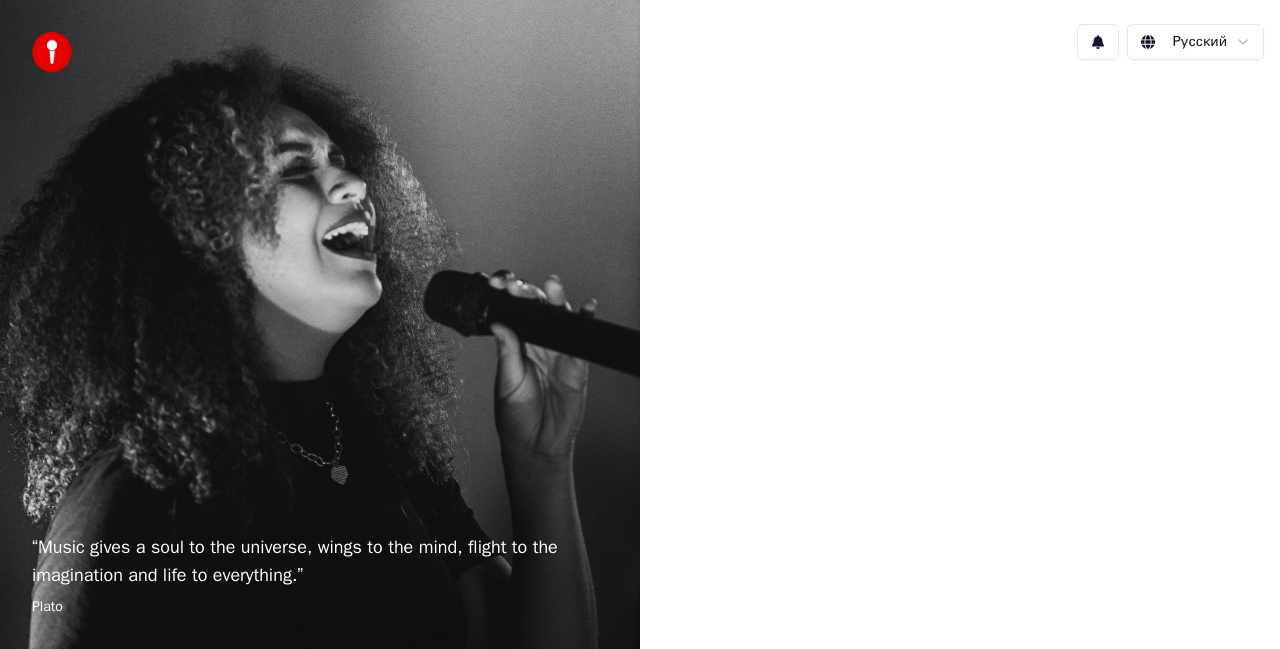 scroll, scrollTop: 0, scrollLeft: 0, axis: both 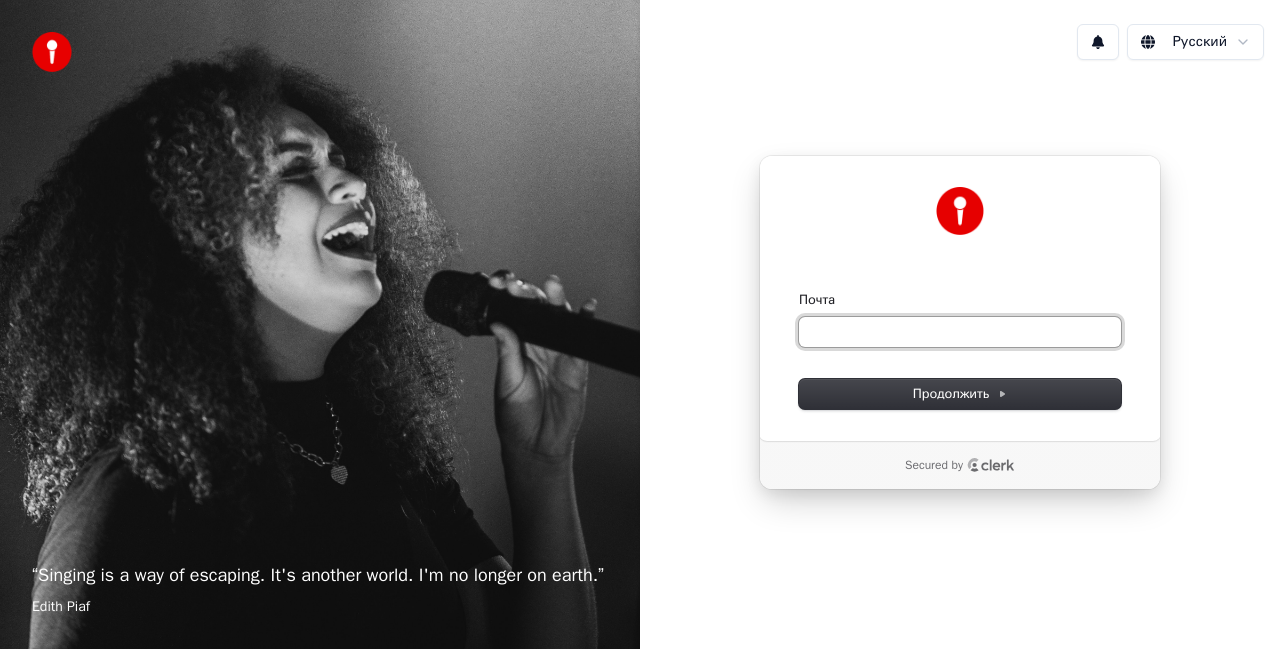 click on "Почта" at bounding box center [960, 332] 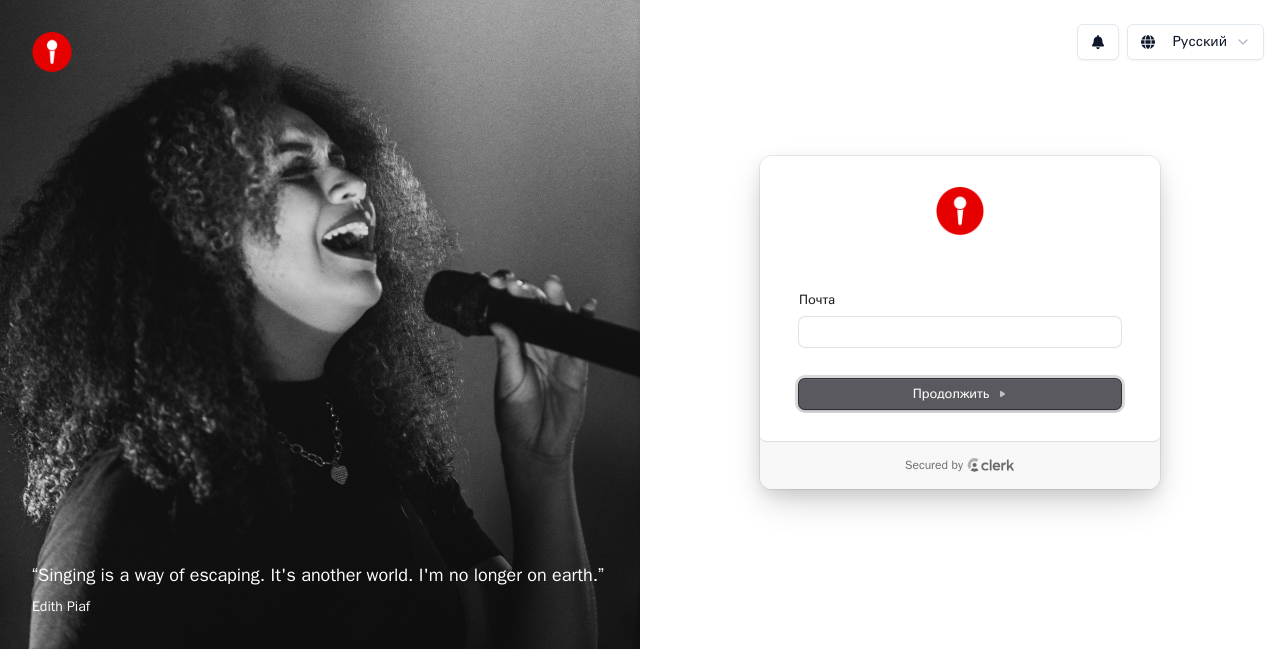 click on "Продолжить" at bounding box center (960, 394) 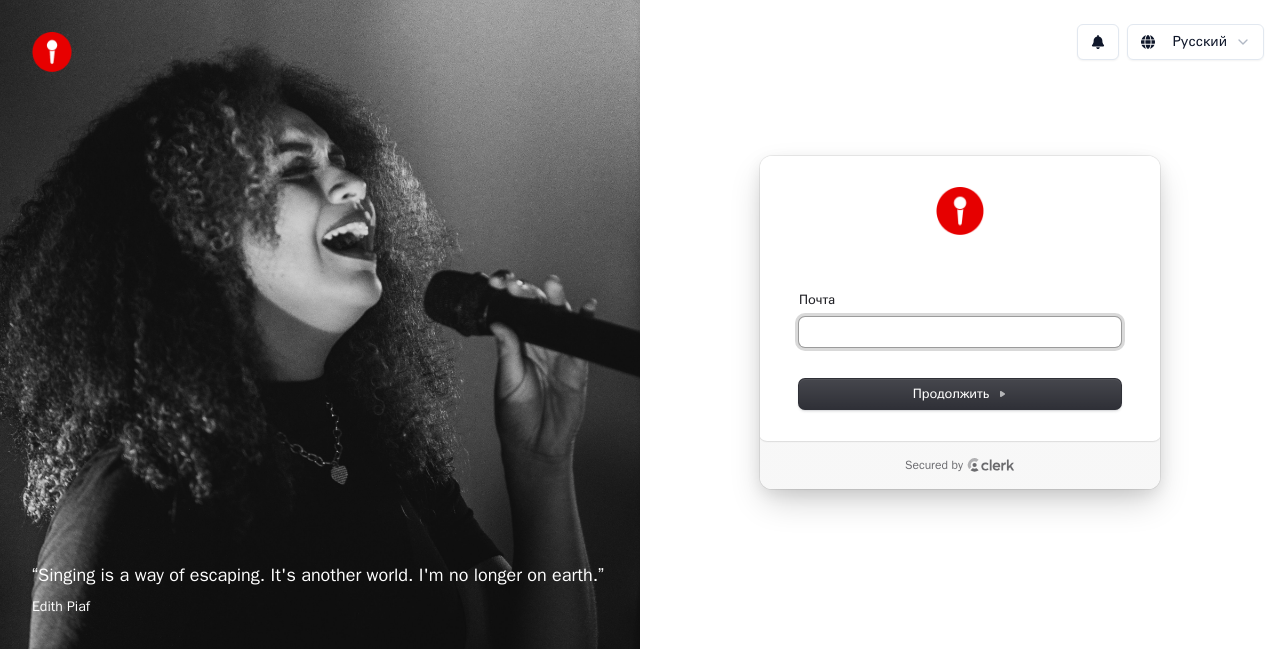 click on "Почта" at bounding box center (960, 332) 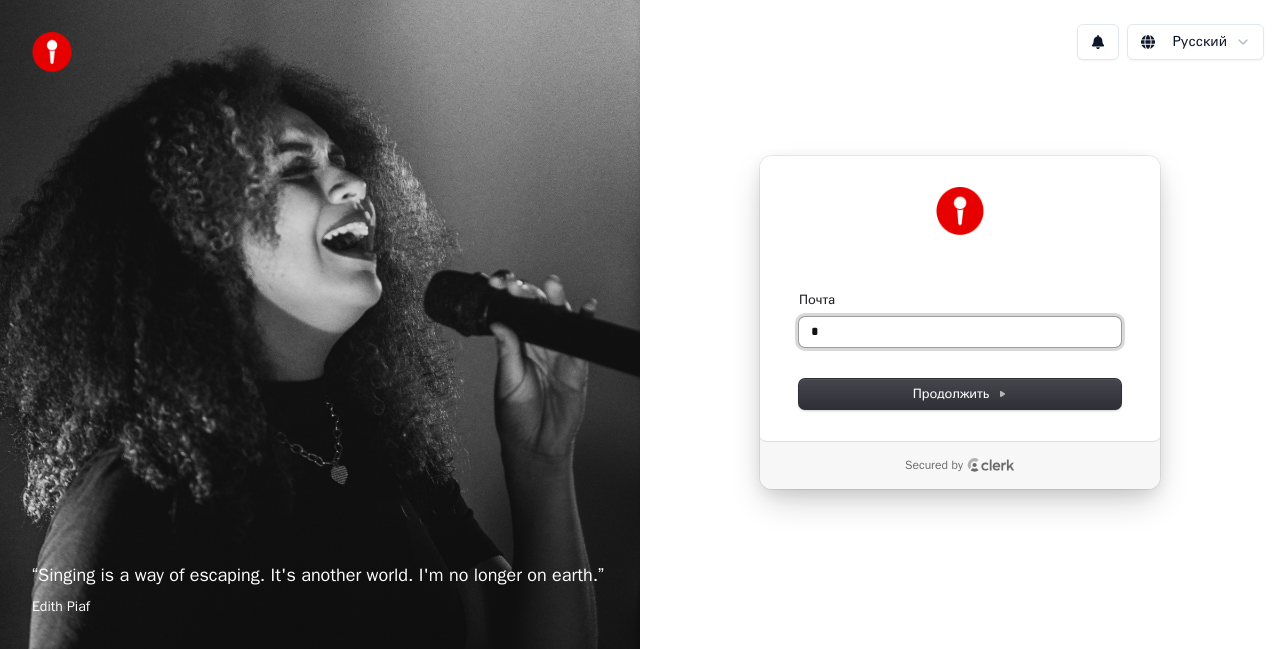 click on "*" at bounding box center (960, 332) 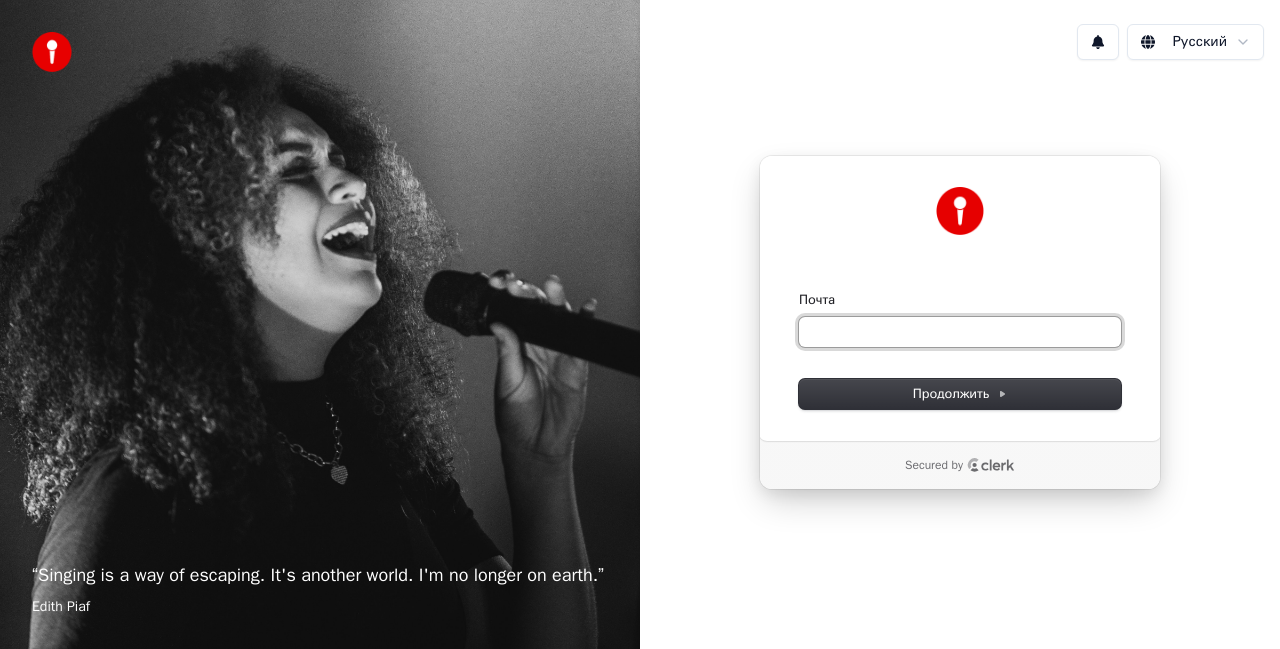 type on "*" 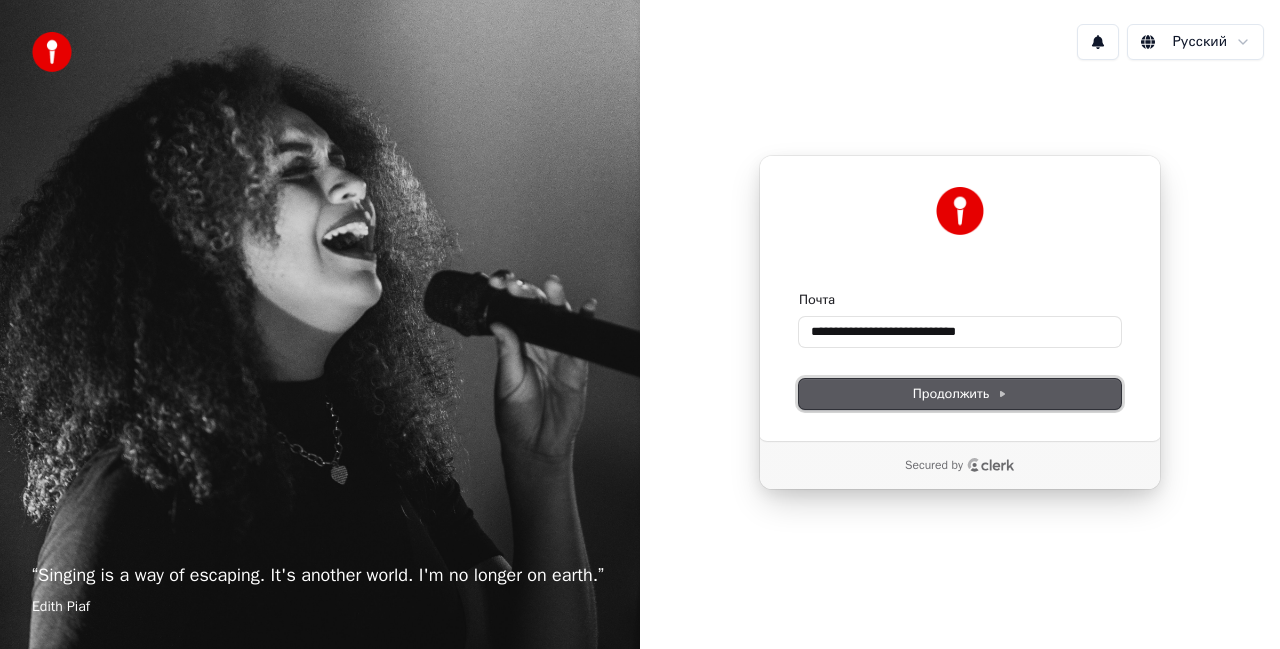 click on "Продолжить" at bounding box center [960, 394] 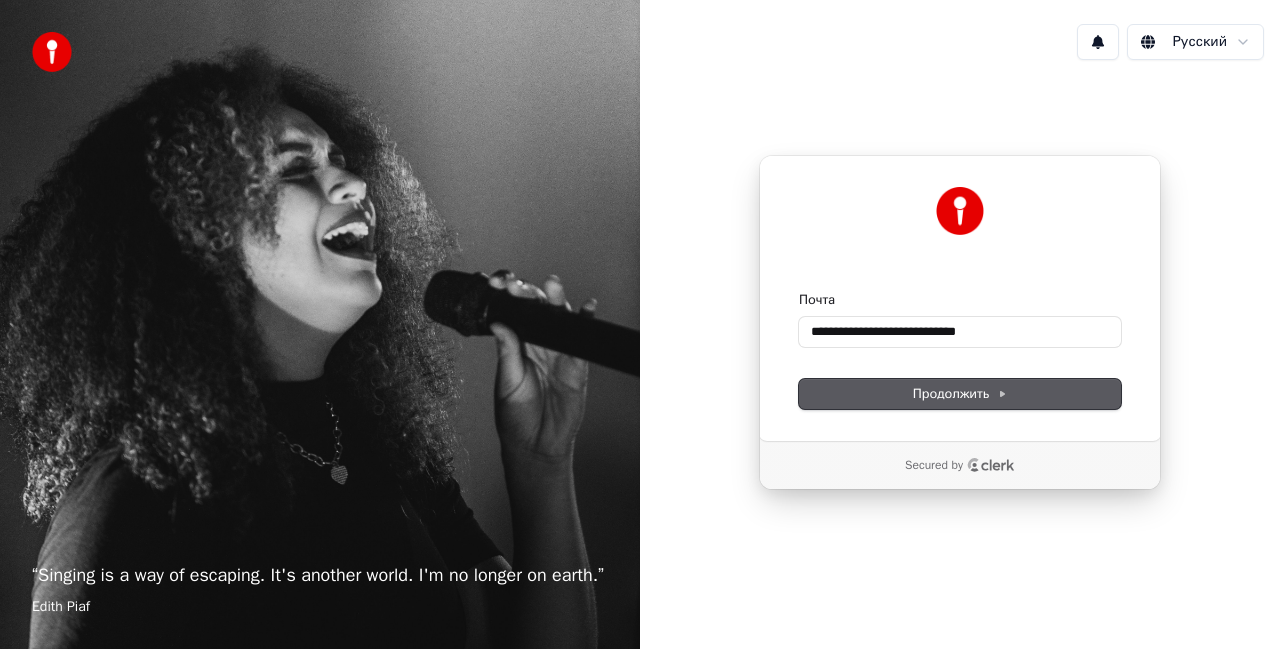 type on "**********" 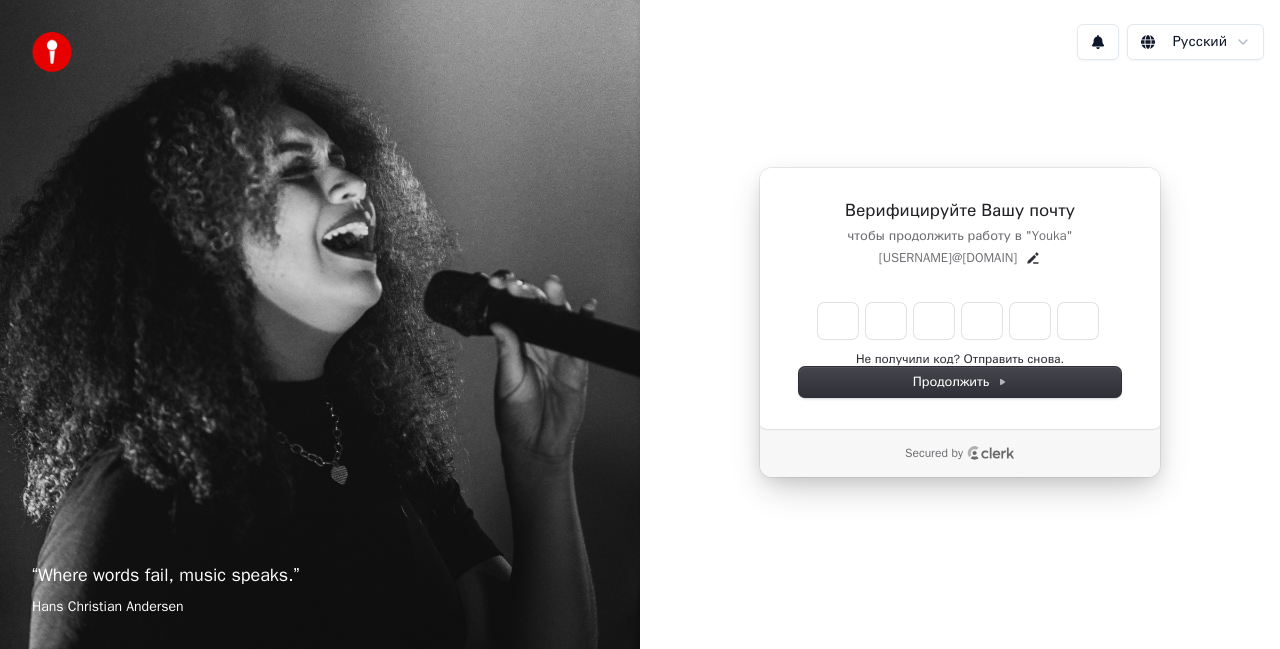 type on "*" 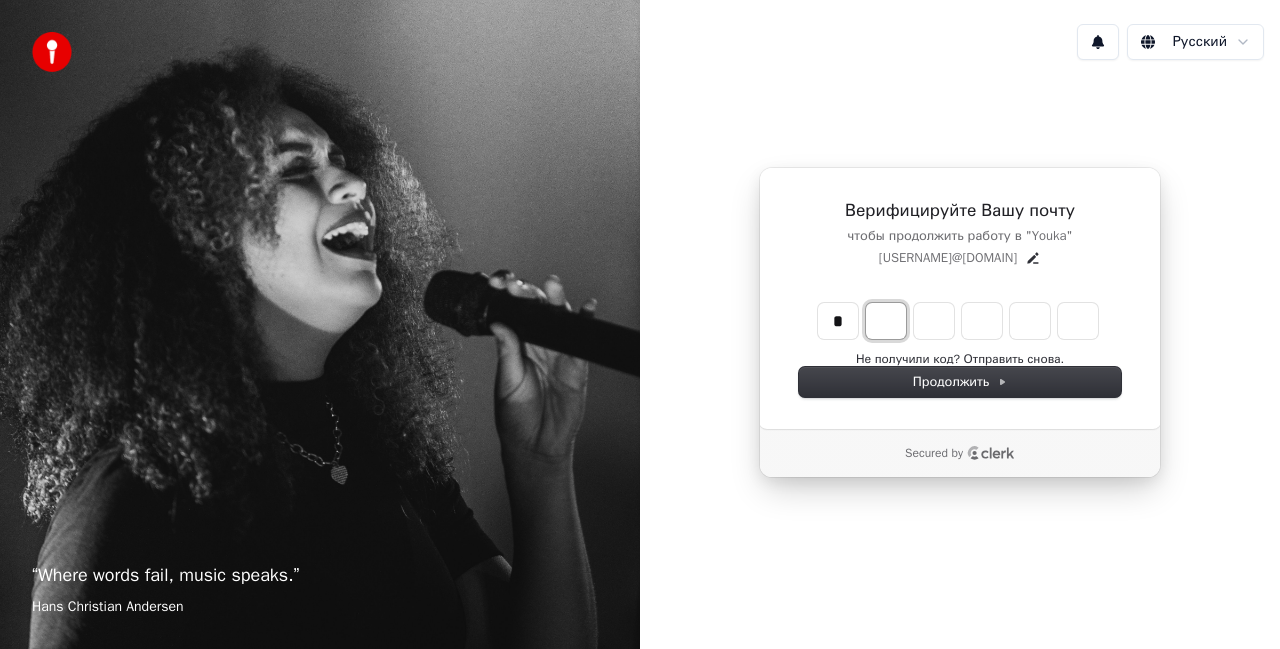 type on "*" 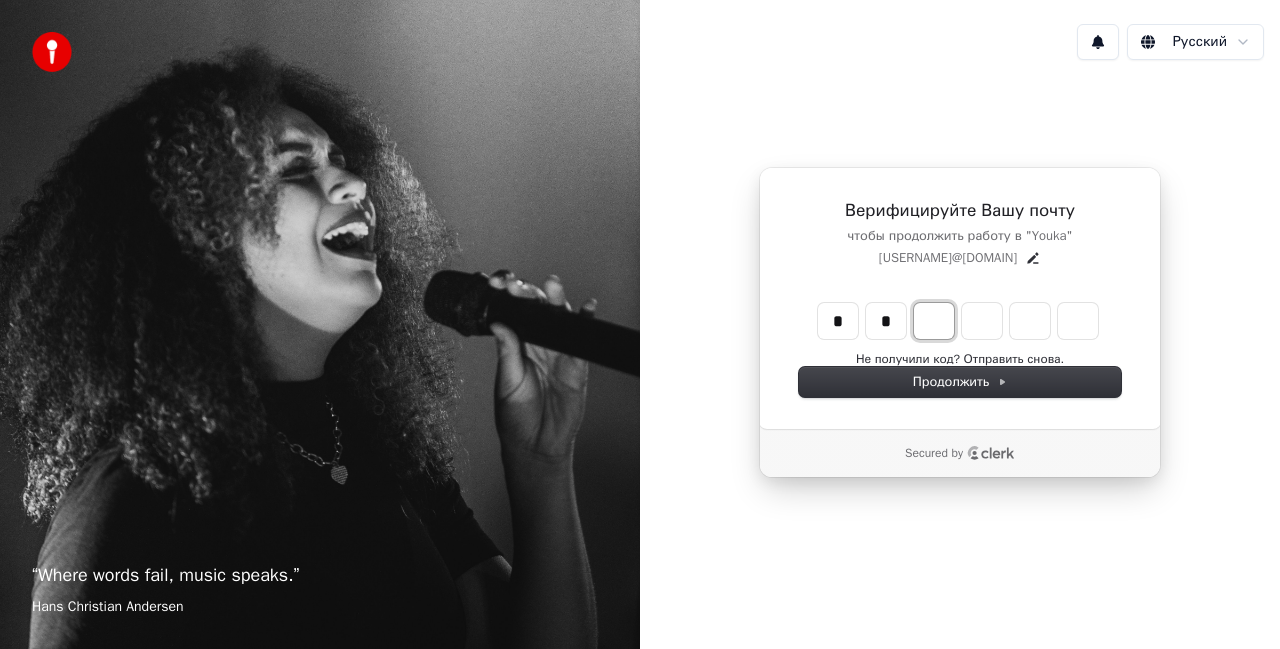 type on "**" 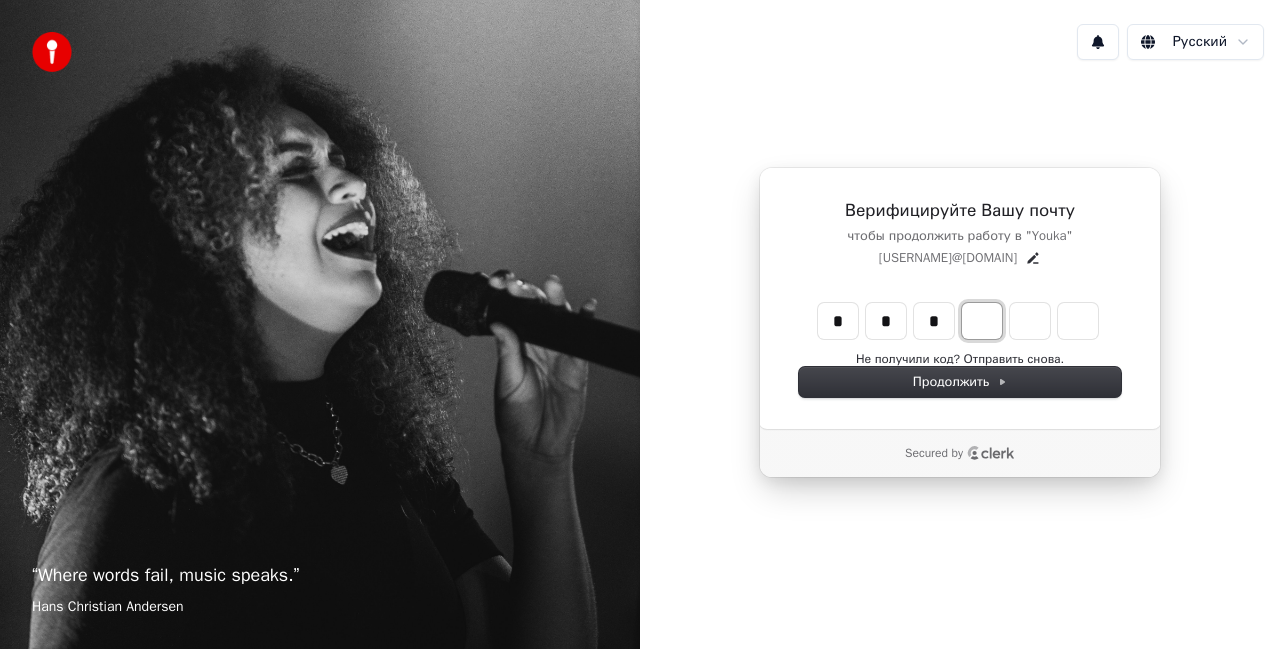 type on "***" 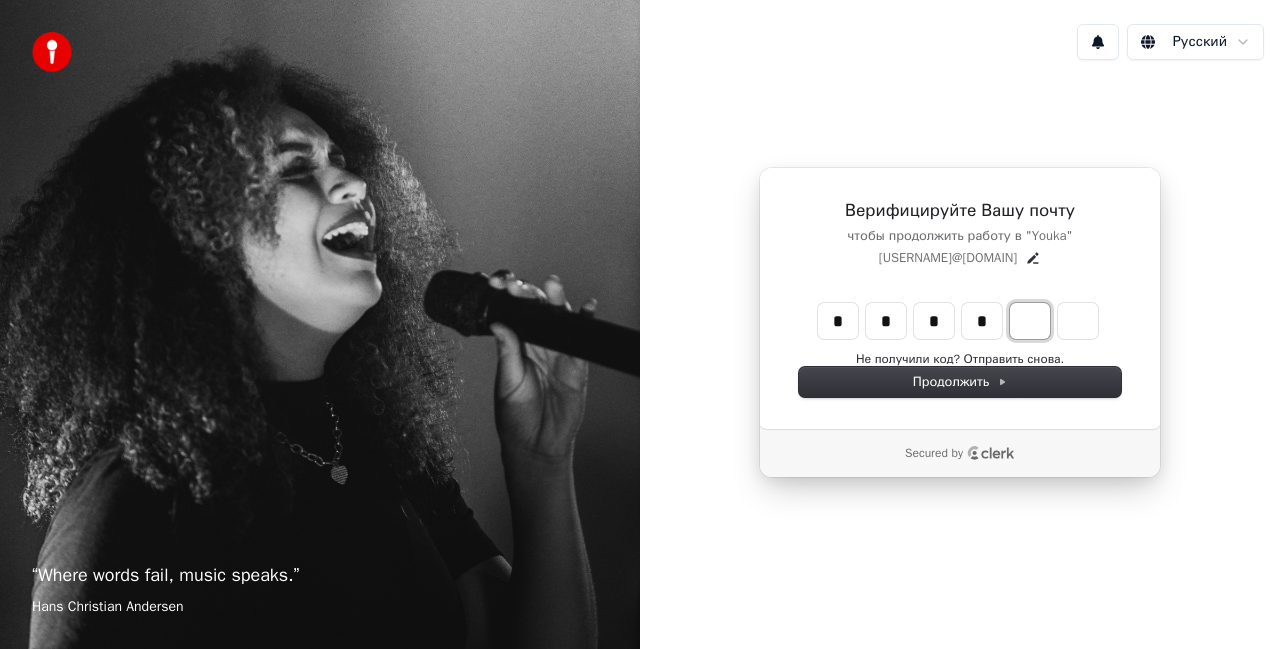 type on "****" 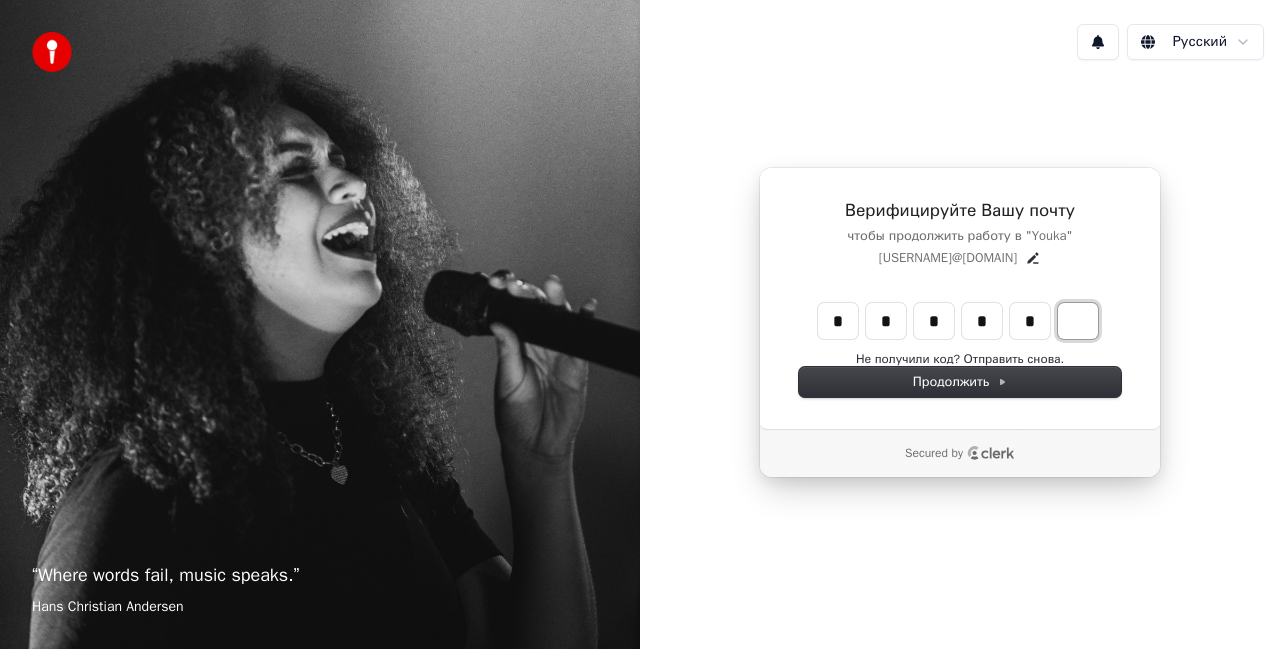 type on "******" 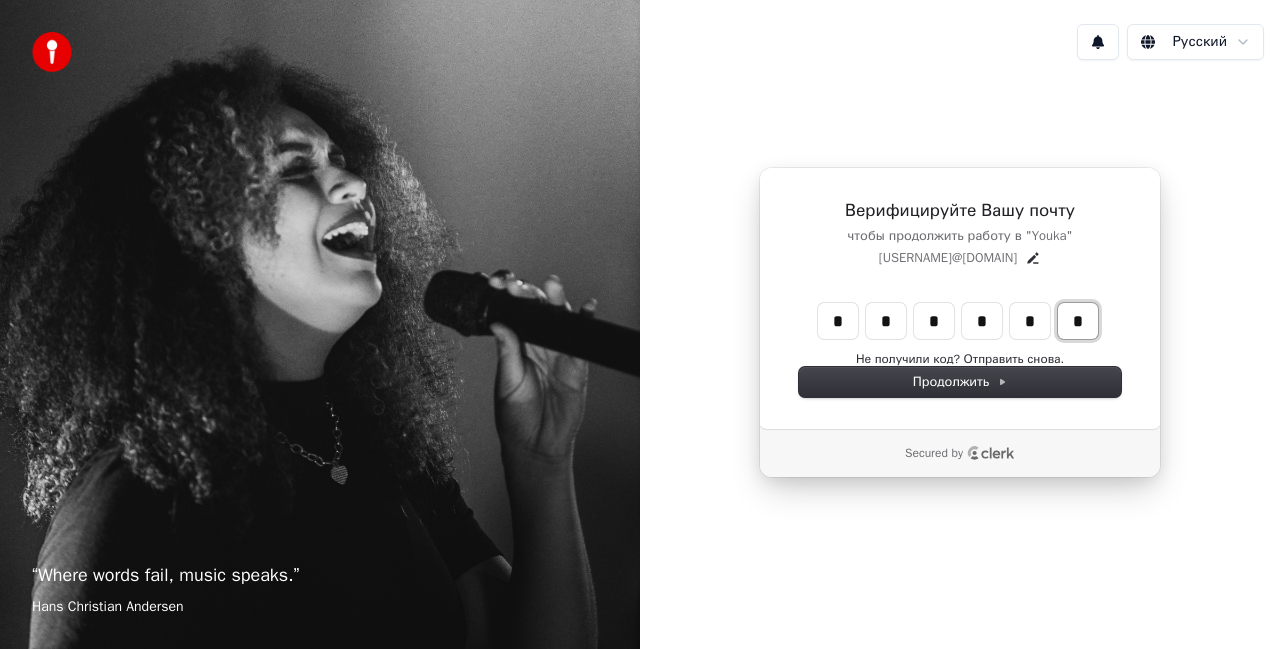 type on "*" 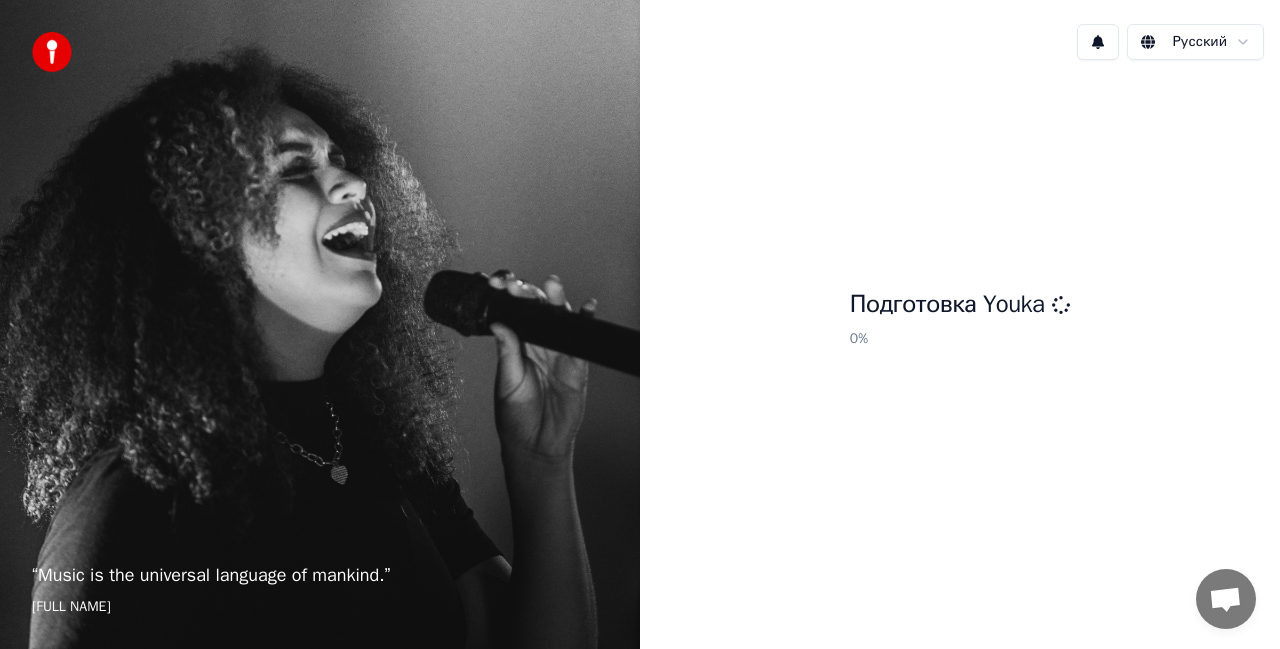 click on "Подготовка Youka 0 %" at bounding box center (960, 322) 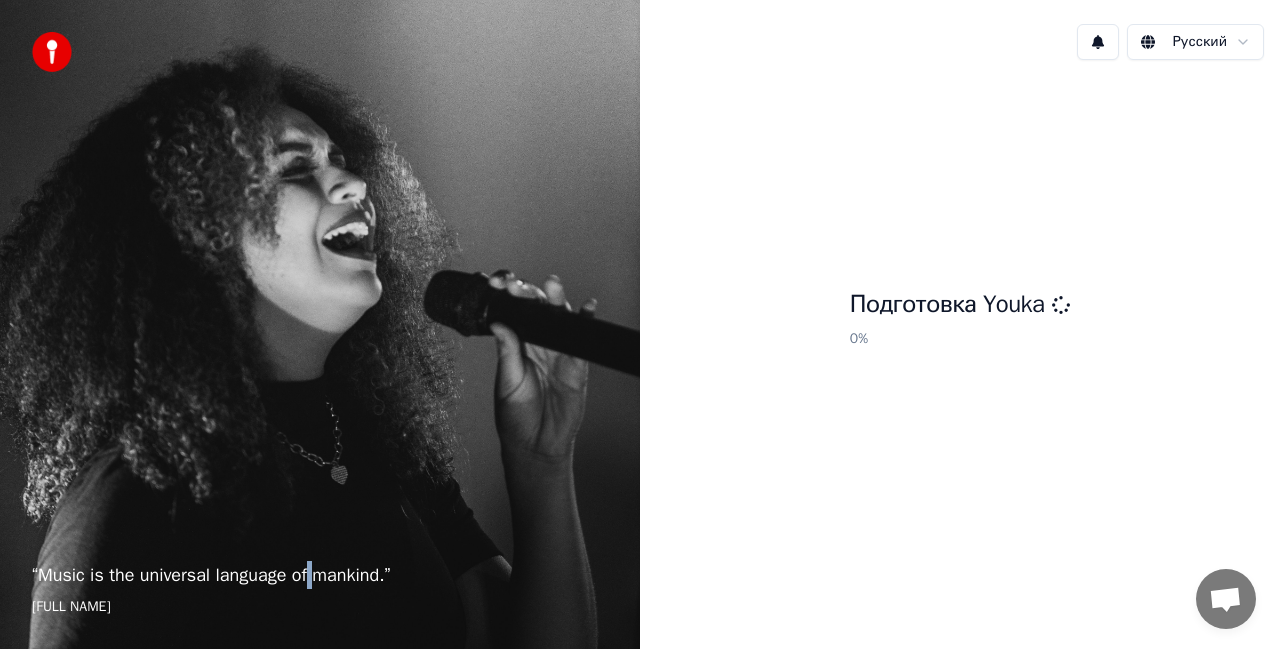 click on "“ Music is the universal language of mankind. ”" at bounding box center (320, 575) 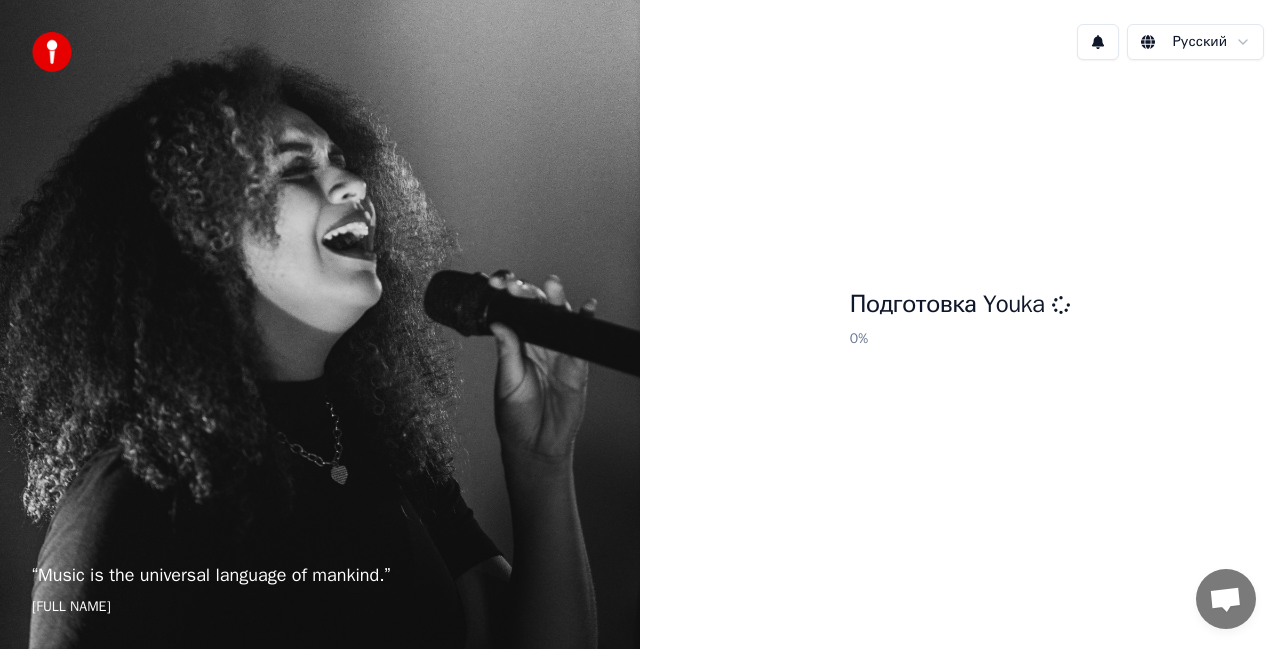 drag, startPoint x: 515, startPoint y: 445, endPoint x: 516, endPoint y: 399, distance: 46.010868 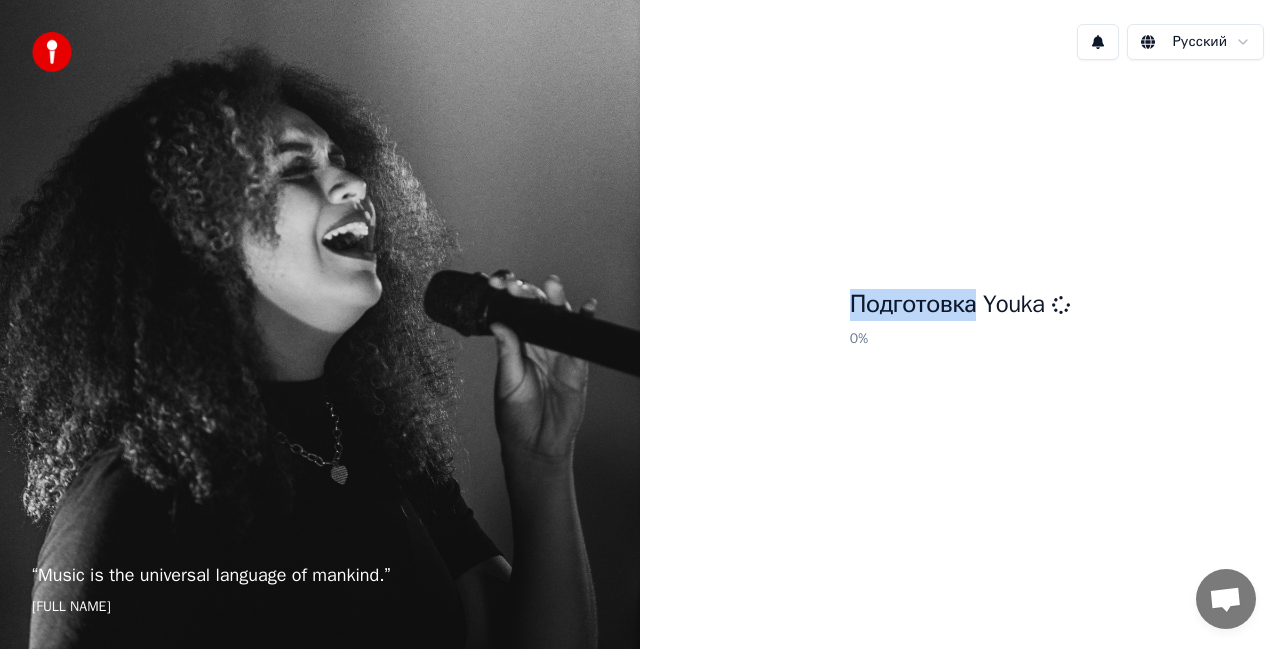 drag, startPoint x: 754, startPoint y: 84, endPoint x: 729, endPoint y: 86, distance: 25.079872 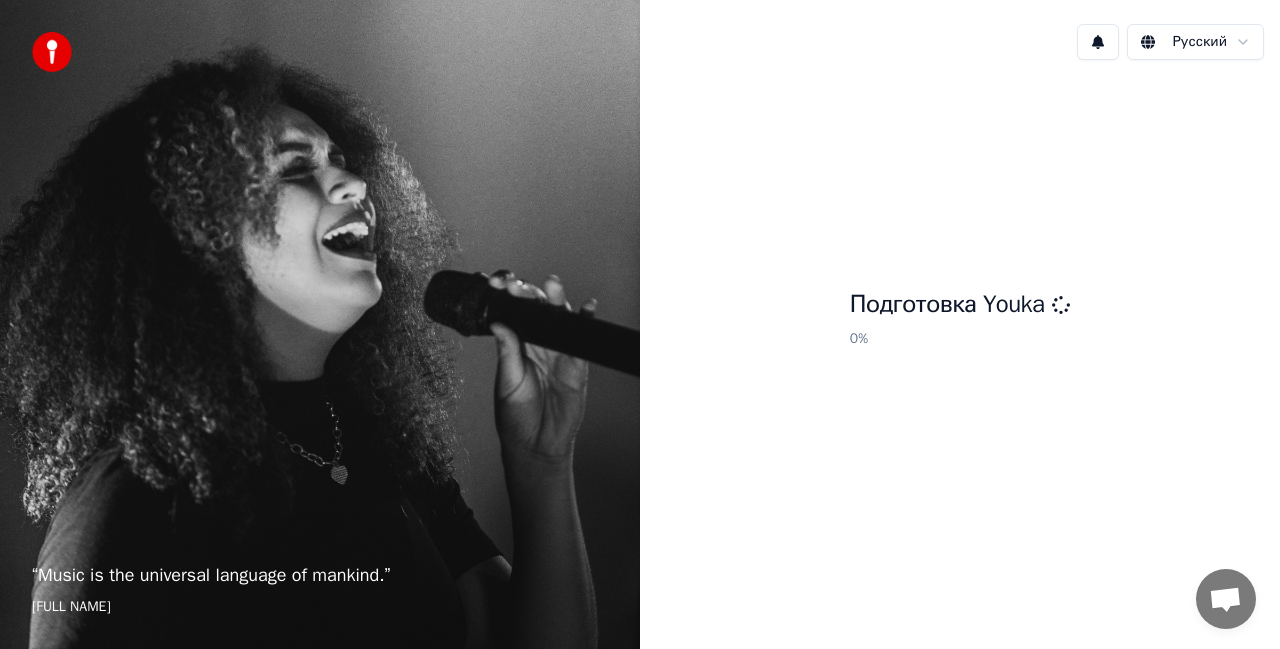 click on "“ Music is the universal language of mankind. ” Henry Wadsworth Longfellow" at bounding box center [320, 324] 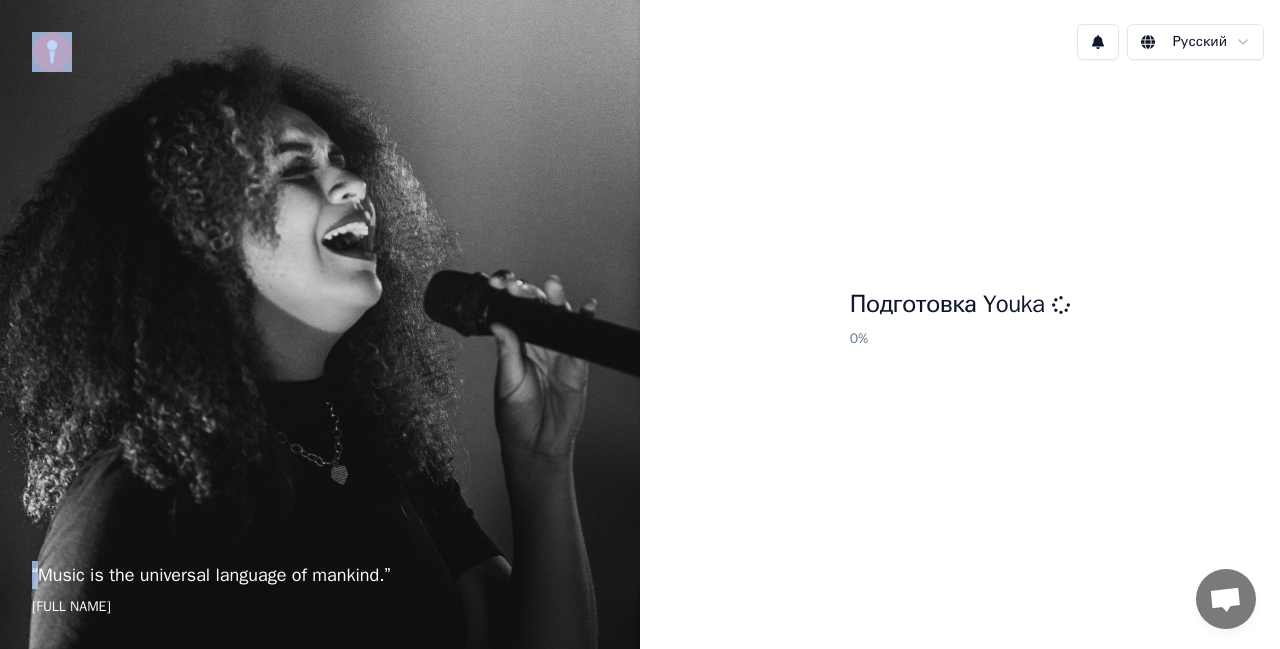 click on "“ Music is the universal language of mankind. ” Henry Wadsworth Longfellow" at bounding box center (320, 324) 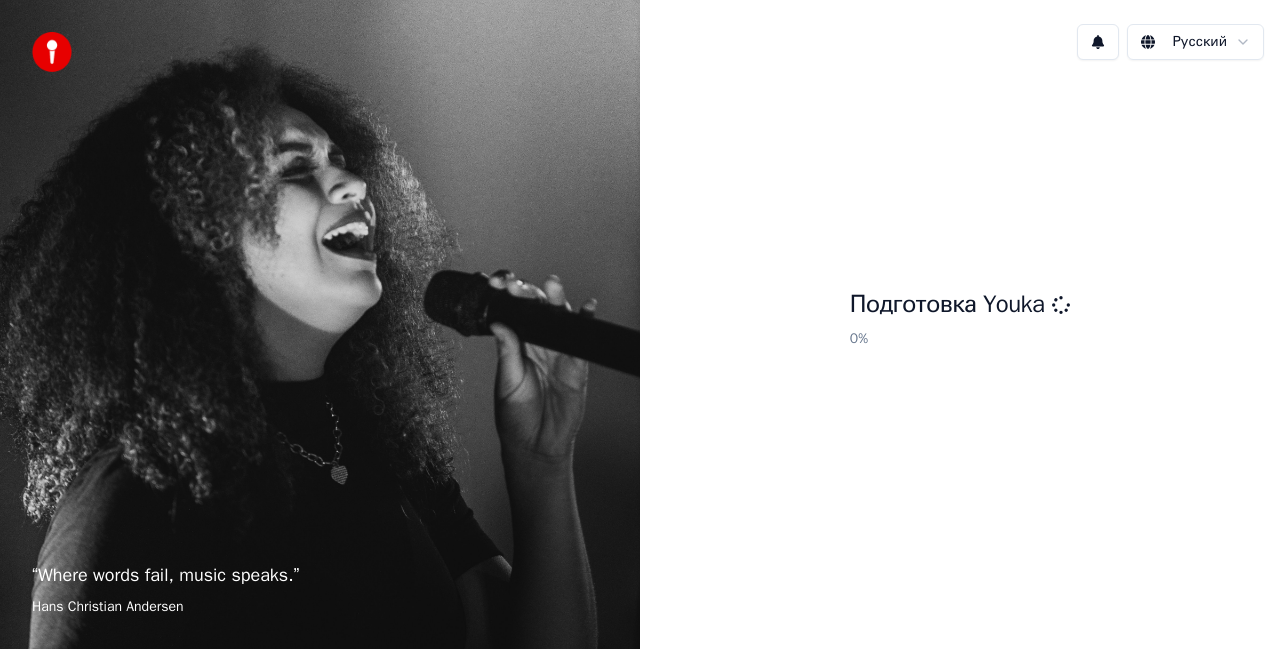 scroll, scrollTop: 0, scrollLeft: 0, axis: both 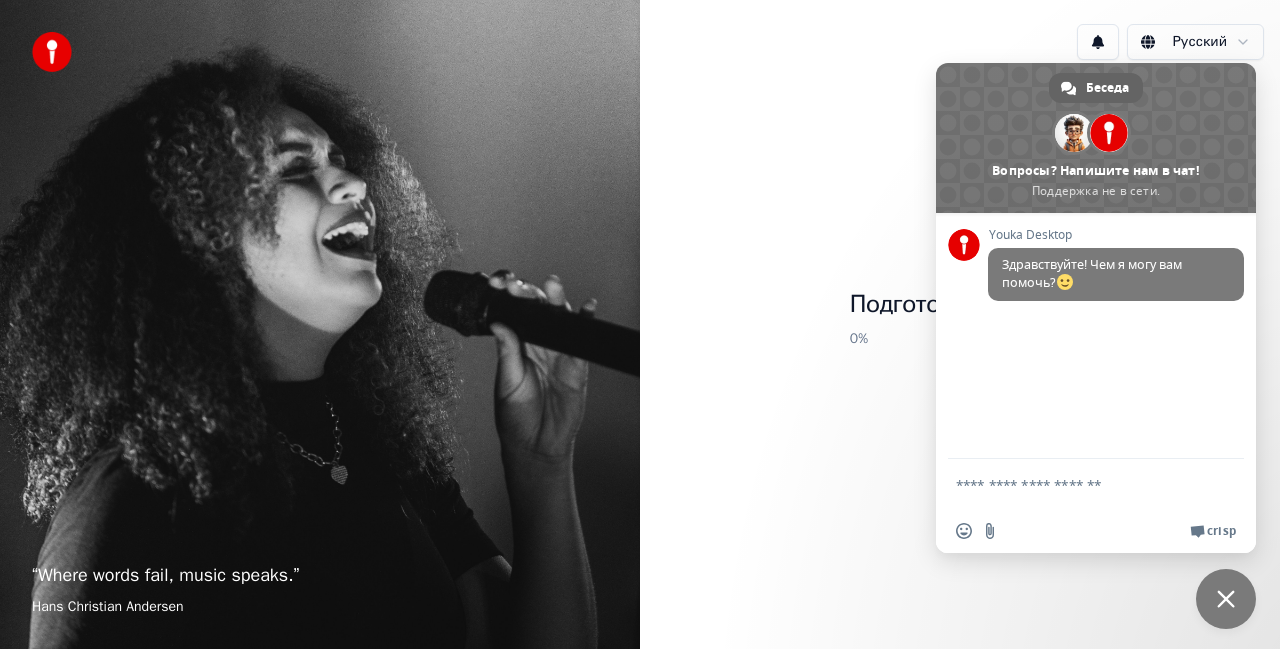 click at bounding box center (1076, 484) 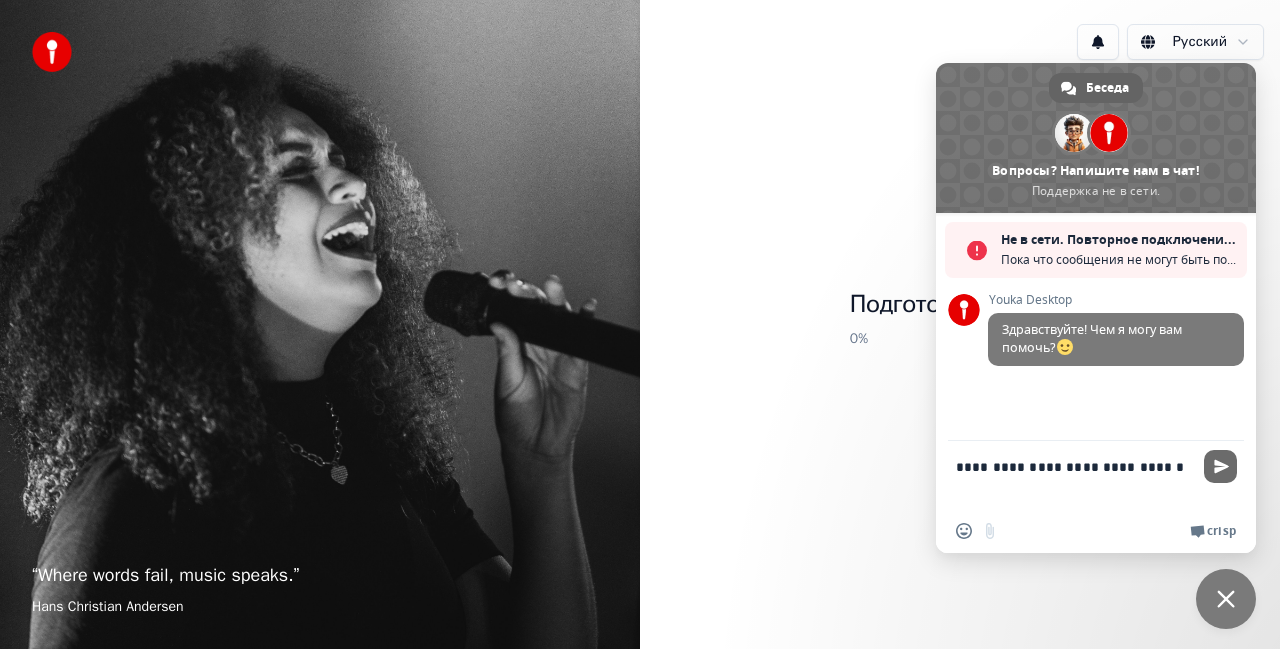 type on "**********" 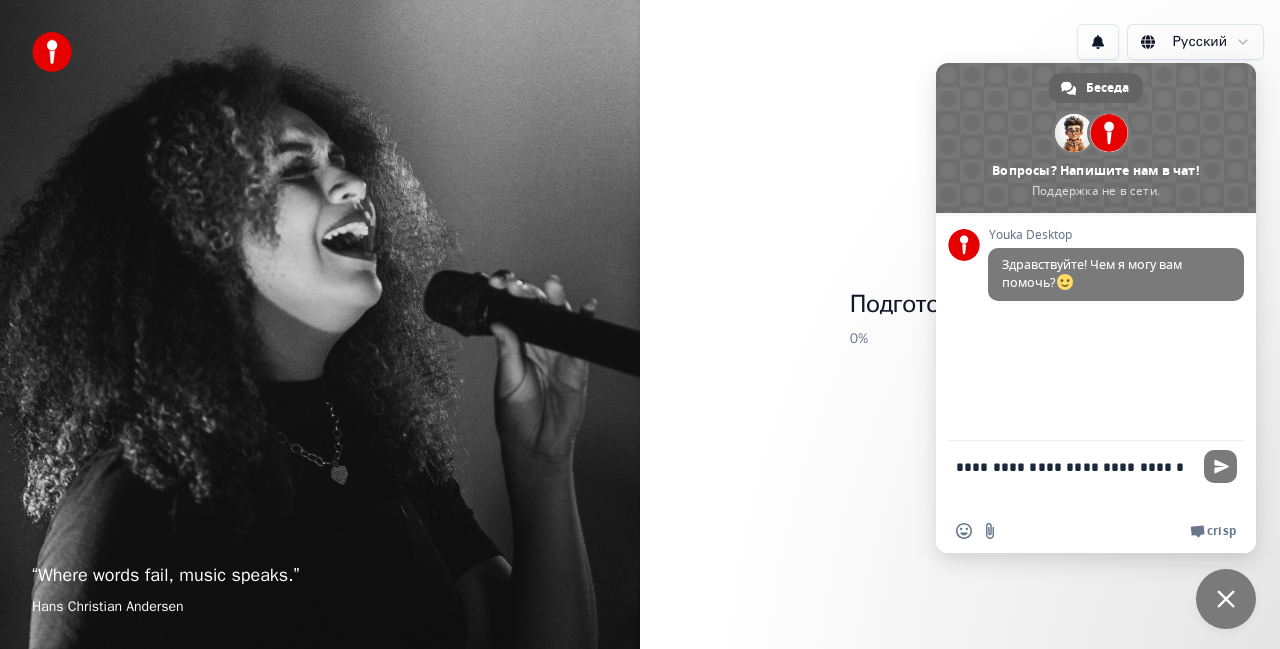 click at bounding box center [1226, 599] 